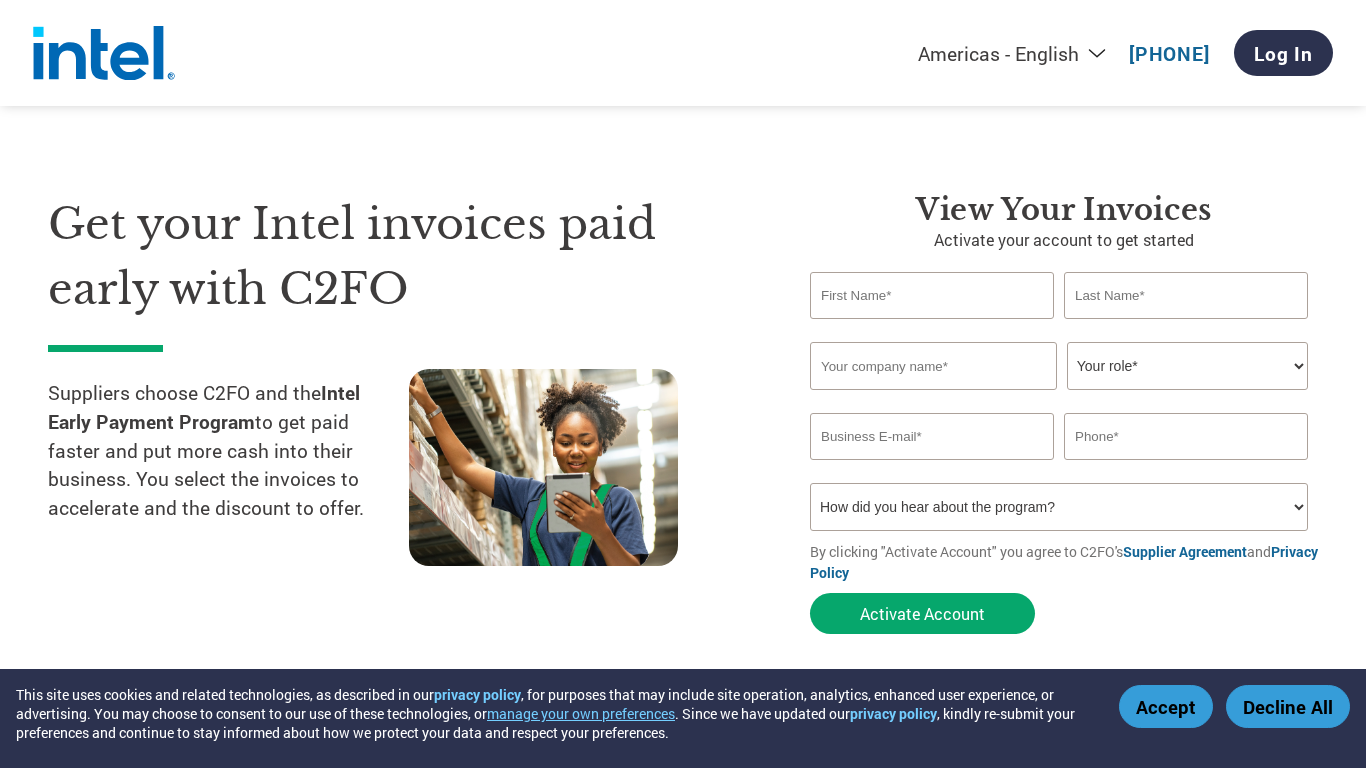 scroll, scrollTop: 0, scrollLeft: 0, axis: both 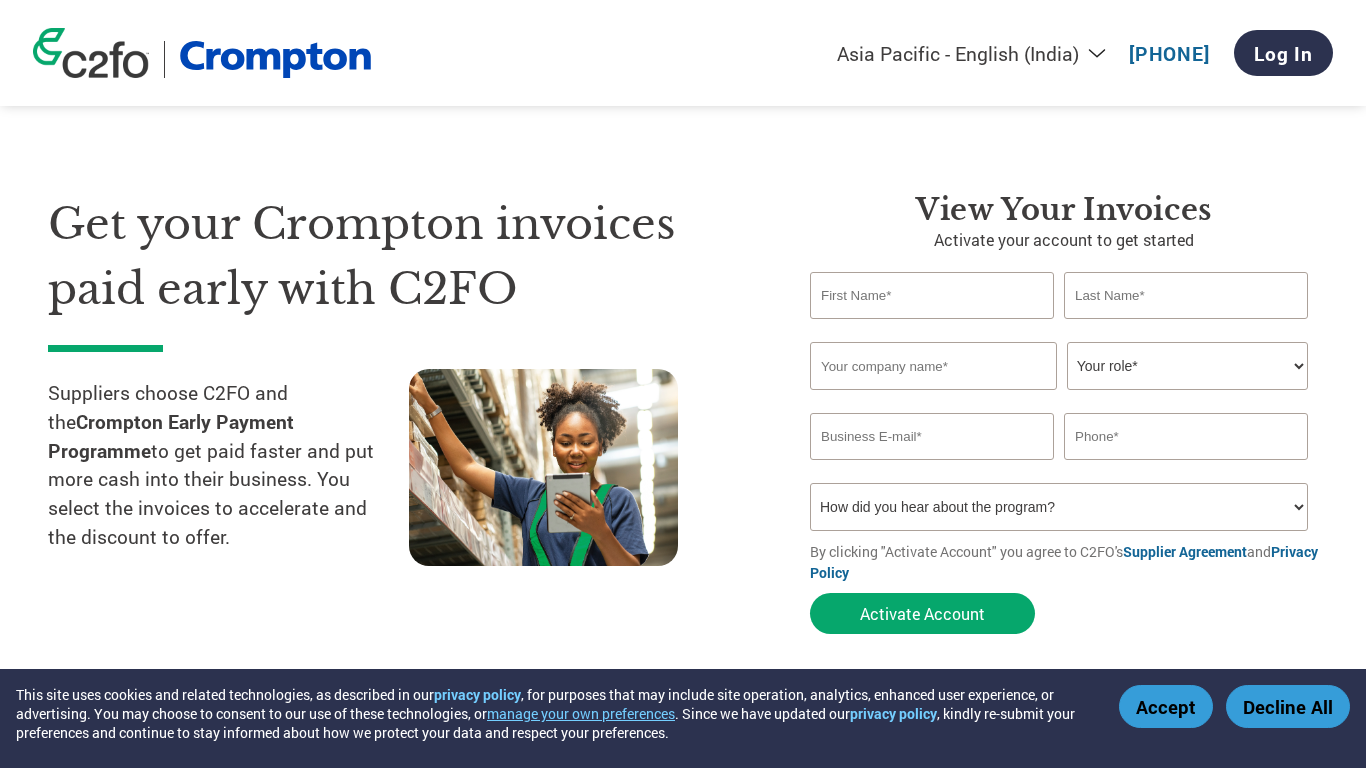 select on "en-IN" 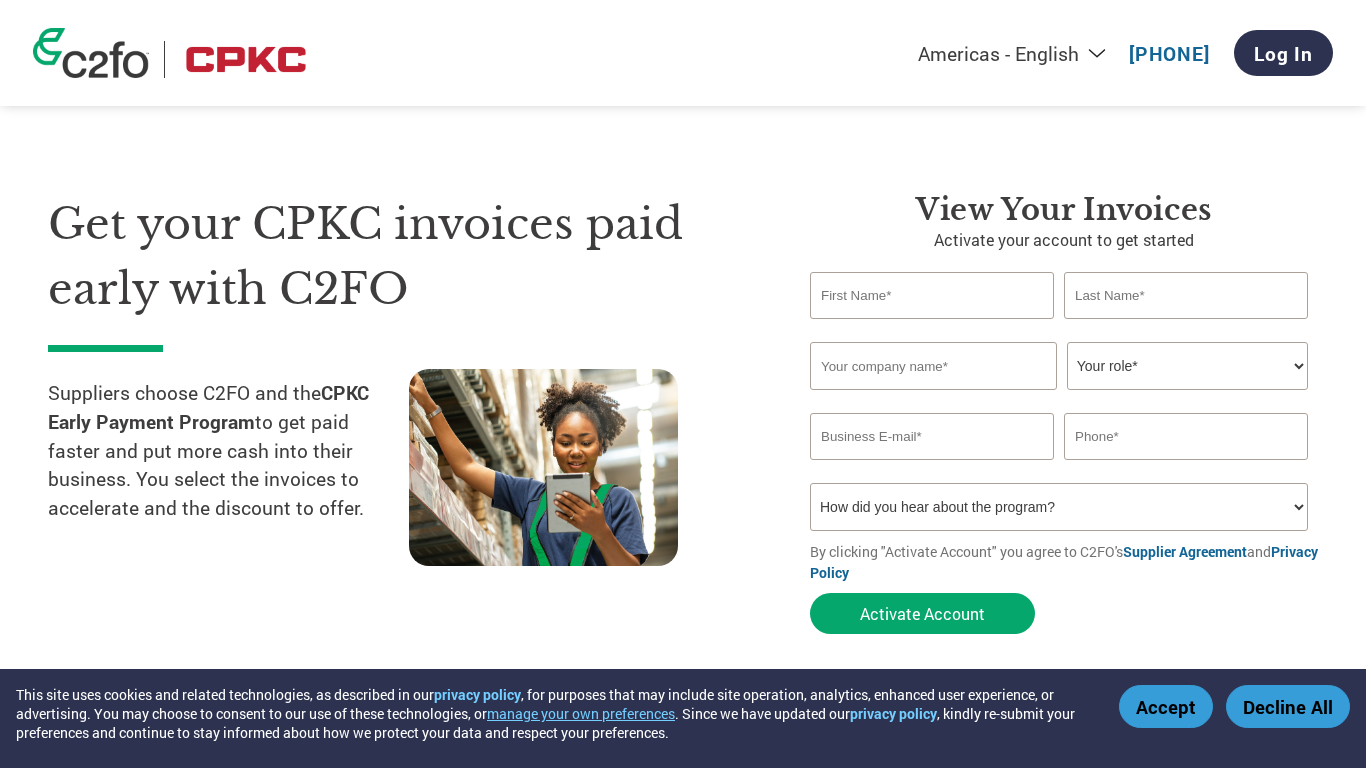 scroll, scrollTop: 0, scrollLeft: 0, axis: both 